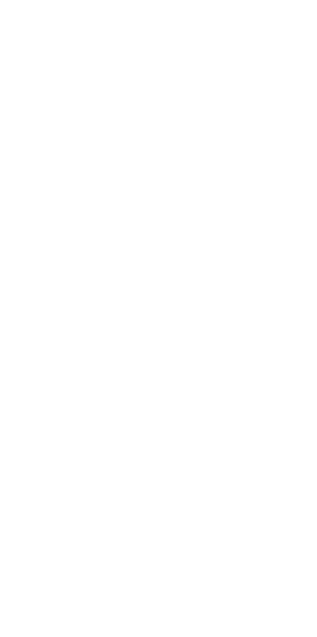 scroll, scrollTop: 0, scrollLeft: 0, axis: both 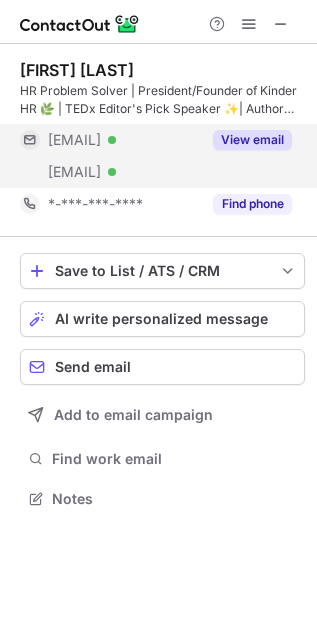 click on "View email" at bounding box center [252, 140] 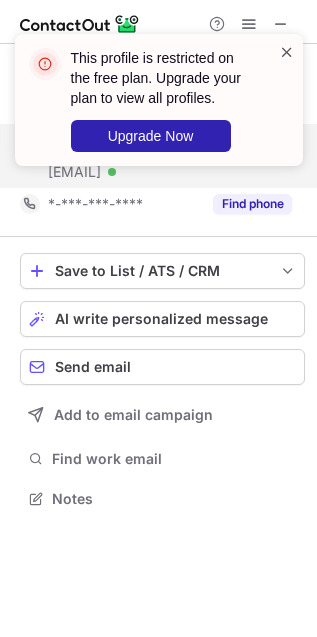 click at bounding box center (287, 52) 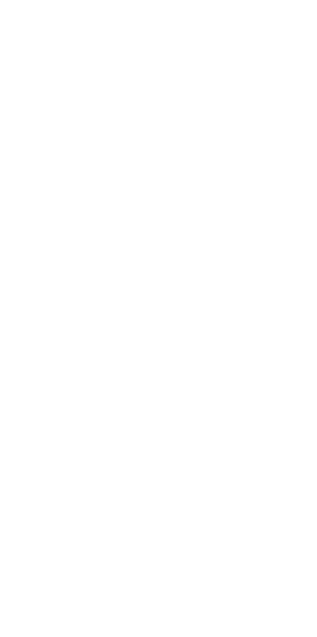 scroll, scrollTop: 0, scrollLeft: 0, axis: both 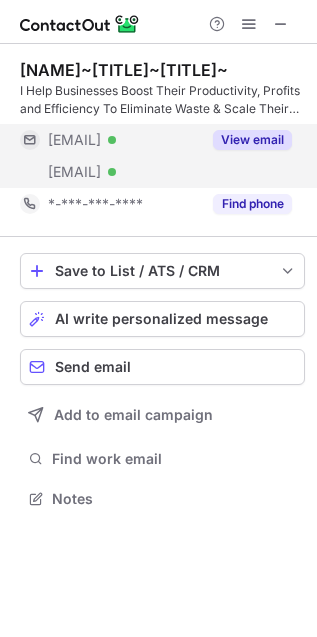 click on "View email" at bounding box center (252, 140) 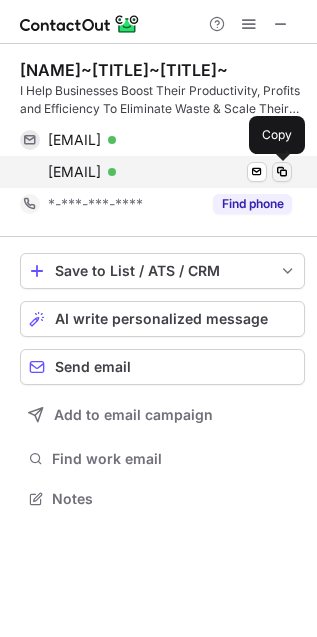 click at bounding box center [282, 172] 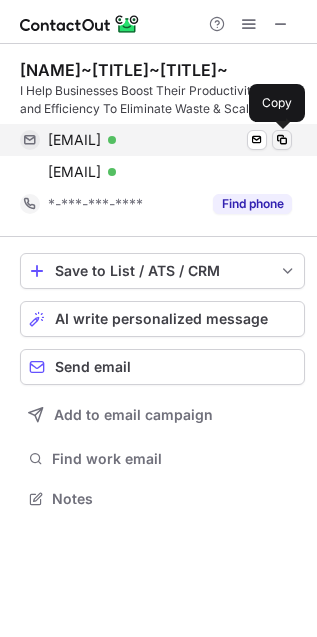 click at bounding box center (282, 140) 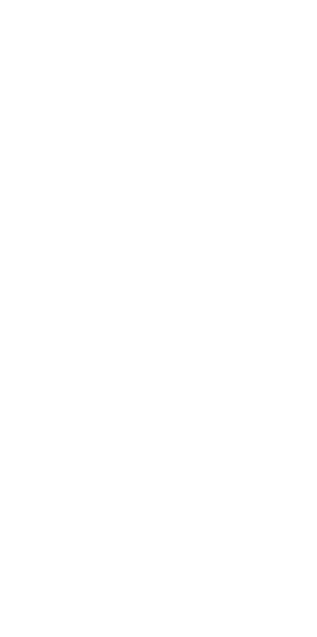 scroll, scrollTop: 0, scrollLeft: 0, axis: both 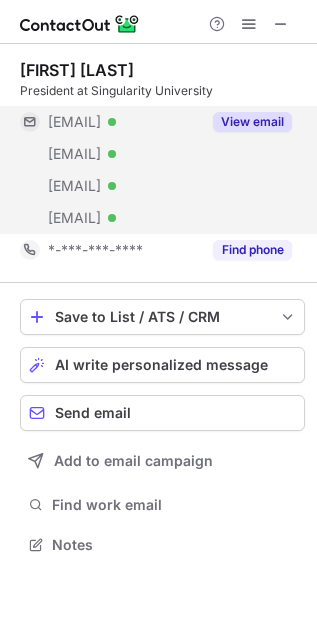 click on "View email" at bounding box center [252, 122] 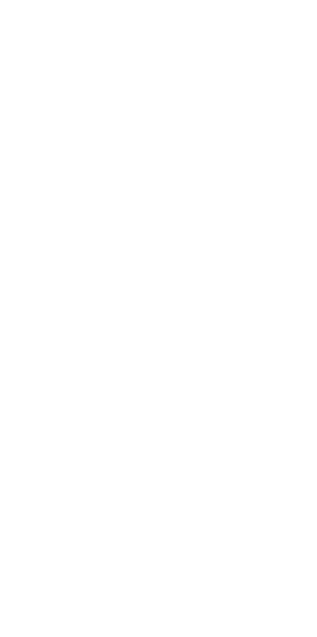 scroll, scrollTop: 0, scrollLeft: 0, axis: both 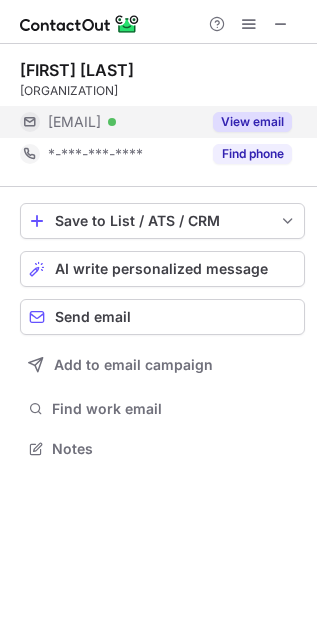 click on "View email" at bounding box center [252, 122] 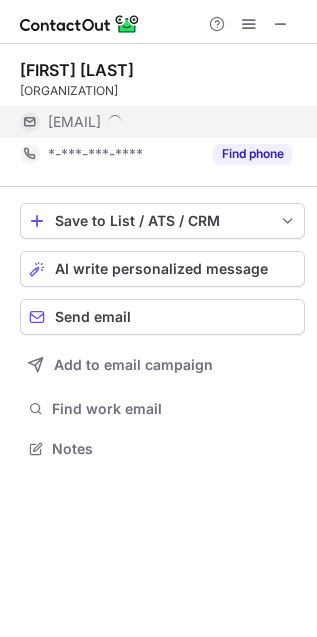 scroll, scrollTop: 10, scrollLeft: 10, axis: both 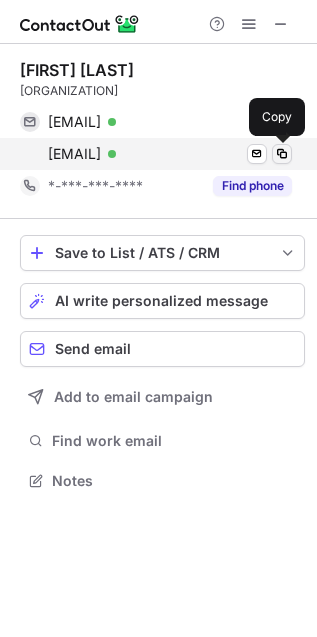 click at bounding box center [282, 154] 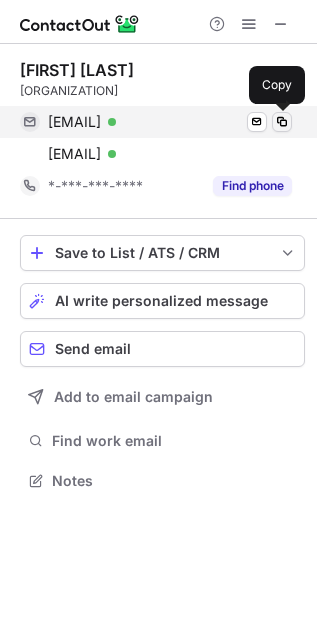 click at bounding box center [282, 122] 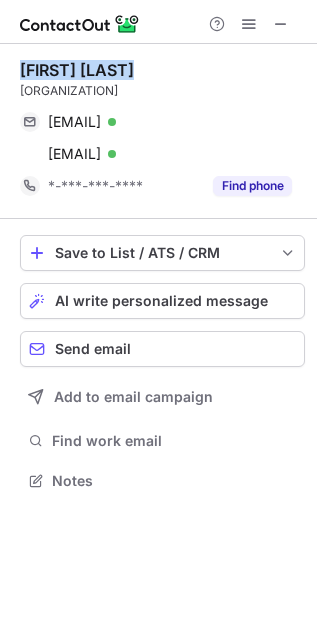 drag, startPoint x: 169, startPoint y: 61, endPoint x: 11, endPoint y: 77, distance: 158.80806 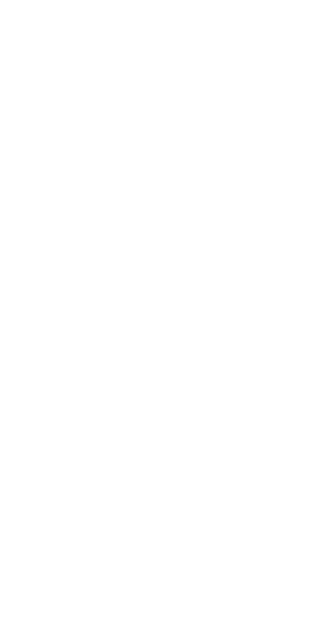 scroll, scrollTop: 0, scrollLeft: 0, axis: both 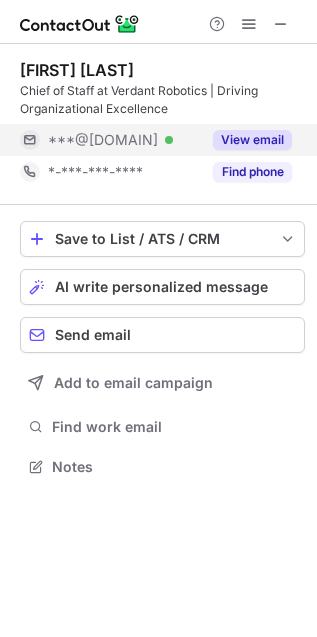 click on "View email" at bounding box center [252, 140] 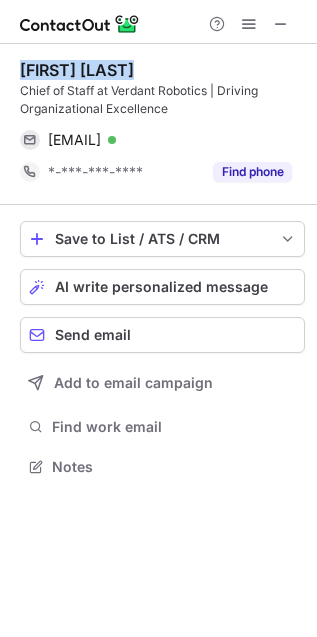 drag, startPoint x: 160, startPoint y: 75, endPoint x: 3, endPoint y: 71, distance: 157.05095 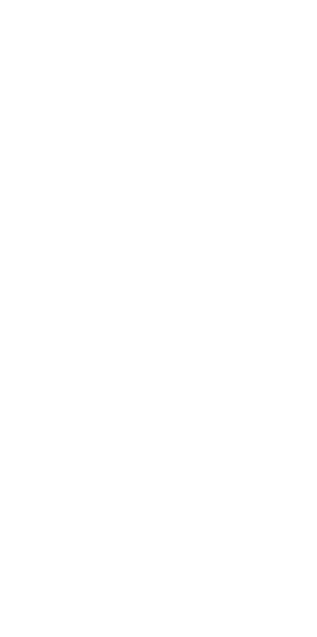 scroll, scrollTop: 0, scrollLeft: 0, axis: both 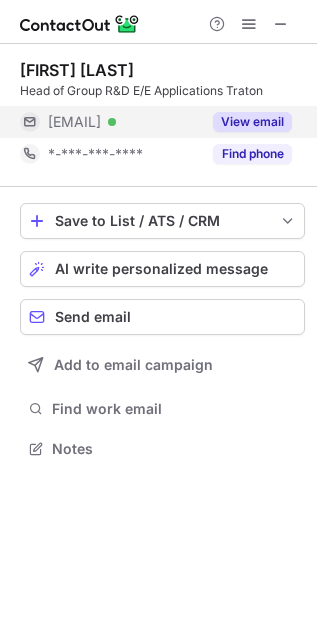 click on "View email" at bounding box center (252, 122) 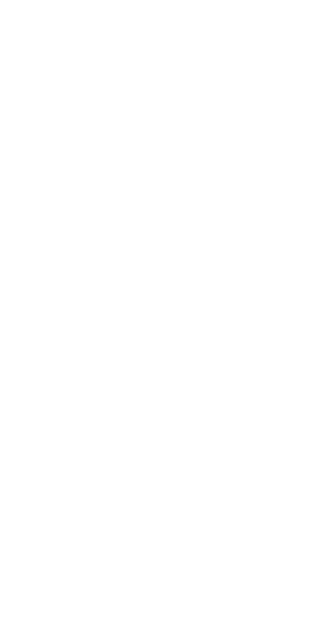 scroll, scrollTop: 0, scrollLeft: 0, axis: both 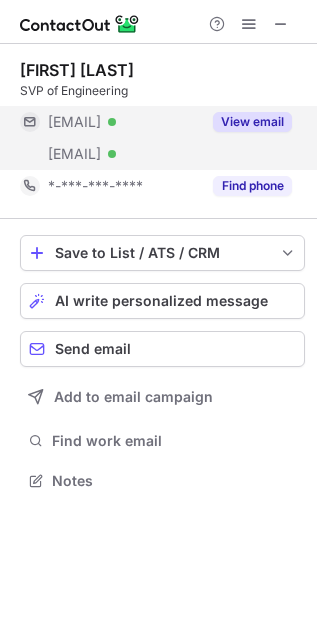 click on "View email" at bounding box center (252, 122) 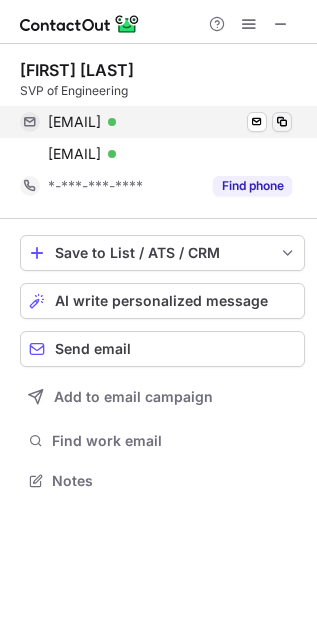 click at bounding box center (282, 122) 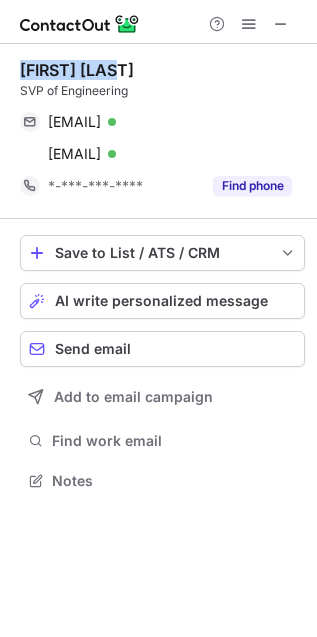drag, startPoint x: 131, startPoint y: 77, endPoint x: 23, endPoint y: 75, distance: 108.01852 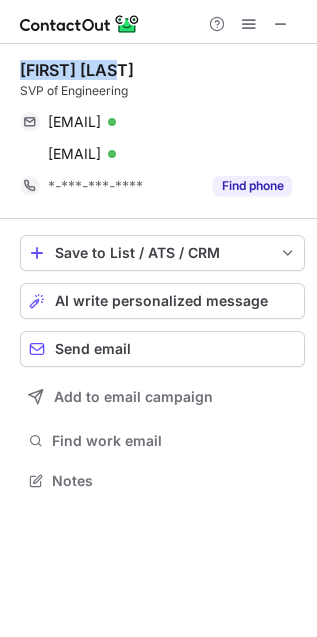 copy on "[FIRST] [LAST]" 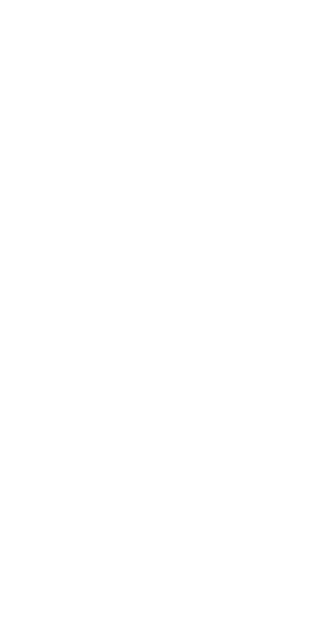 scroll, scrollTop: 0, scrollLeft: 0, axis: both 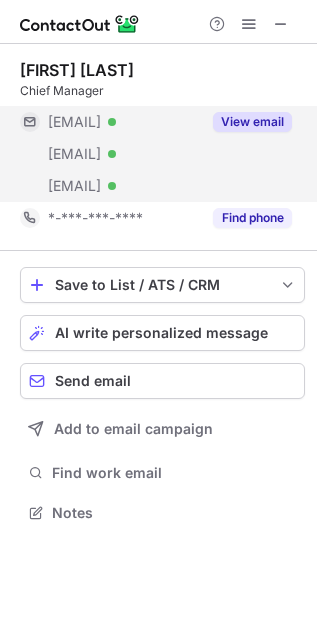 click on "View email" at bounding box center [252, 122] 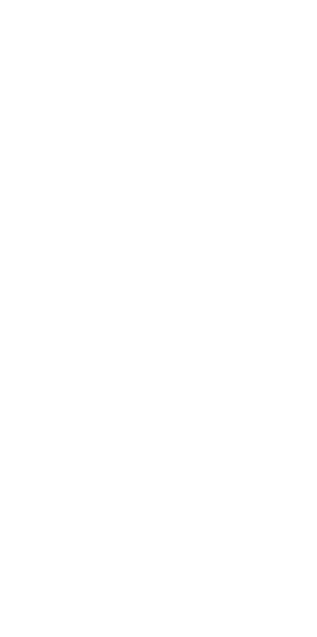 scroll, scrollTop: 0, scrollLeft: 0, axis: both 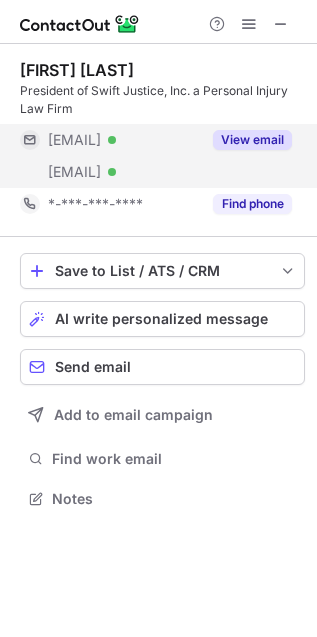 click on "View email" at bounding box center [252, 140] 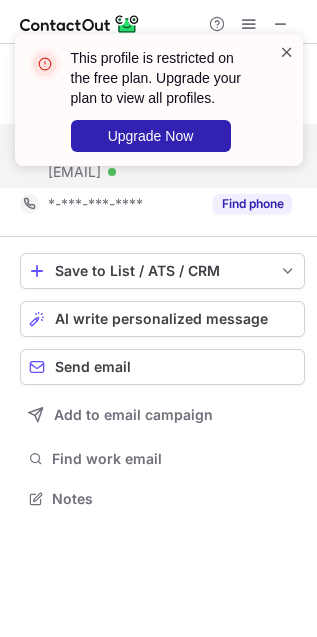 click at bounding box center [287, 52] 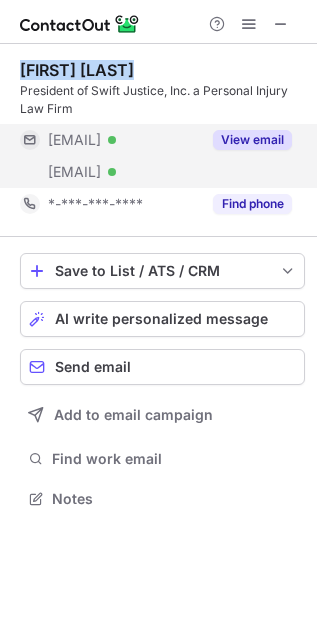 drag, startPoint x: 20, startPoint y: 68, endPoint x: 161, endPoint y: 62, distance: 141.12761 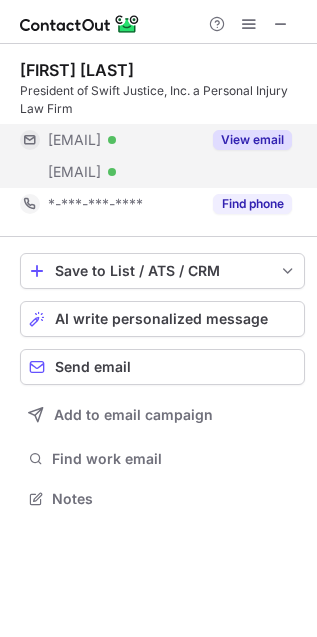 click on "Save to List / ATS / CRM List Select Lever Connect Greenhouse Connect Salesforce Connect Hubspot Connect Bullhorn Connect Zapier (100+ Applications) Connect Request a new integration AI write personalized message Send email Add to email campaign Find work email Notes" at bounding box center (162, 383) 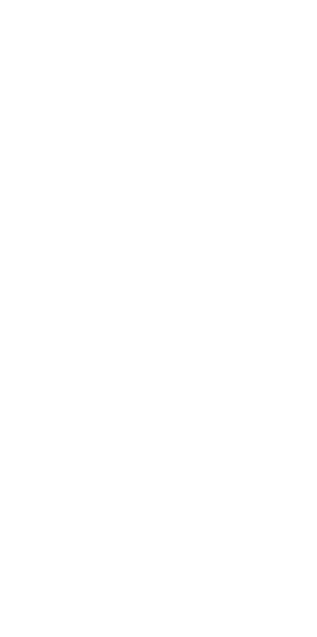 scroll, scrollTop: 0, scrollLeft: 0, axis: both 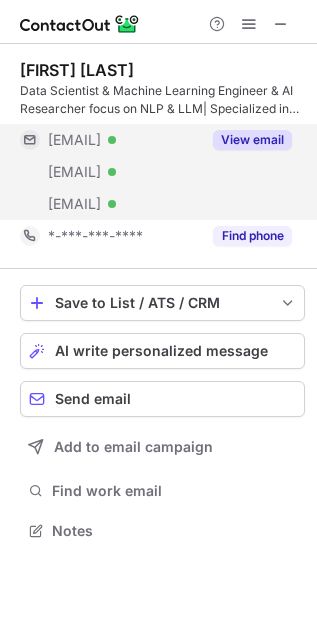 click on "View email" at bounding box center [252, 140] 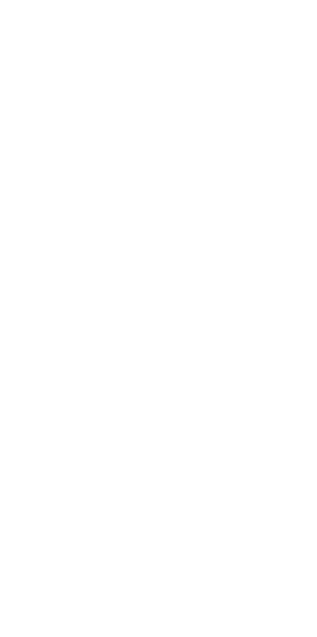 scroll, scrollTop: 0, scrollLeft: 0, axis: both 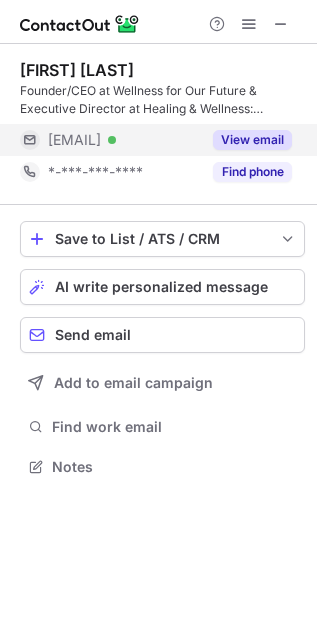 click on "View email" at bounding box center (252, 140) 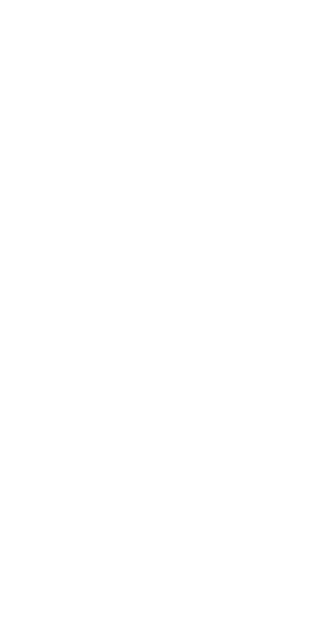 scroll, scrollTop: 0, scrollLeft: 0, axis: both 